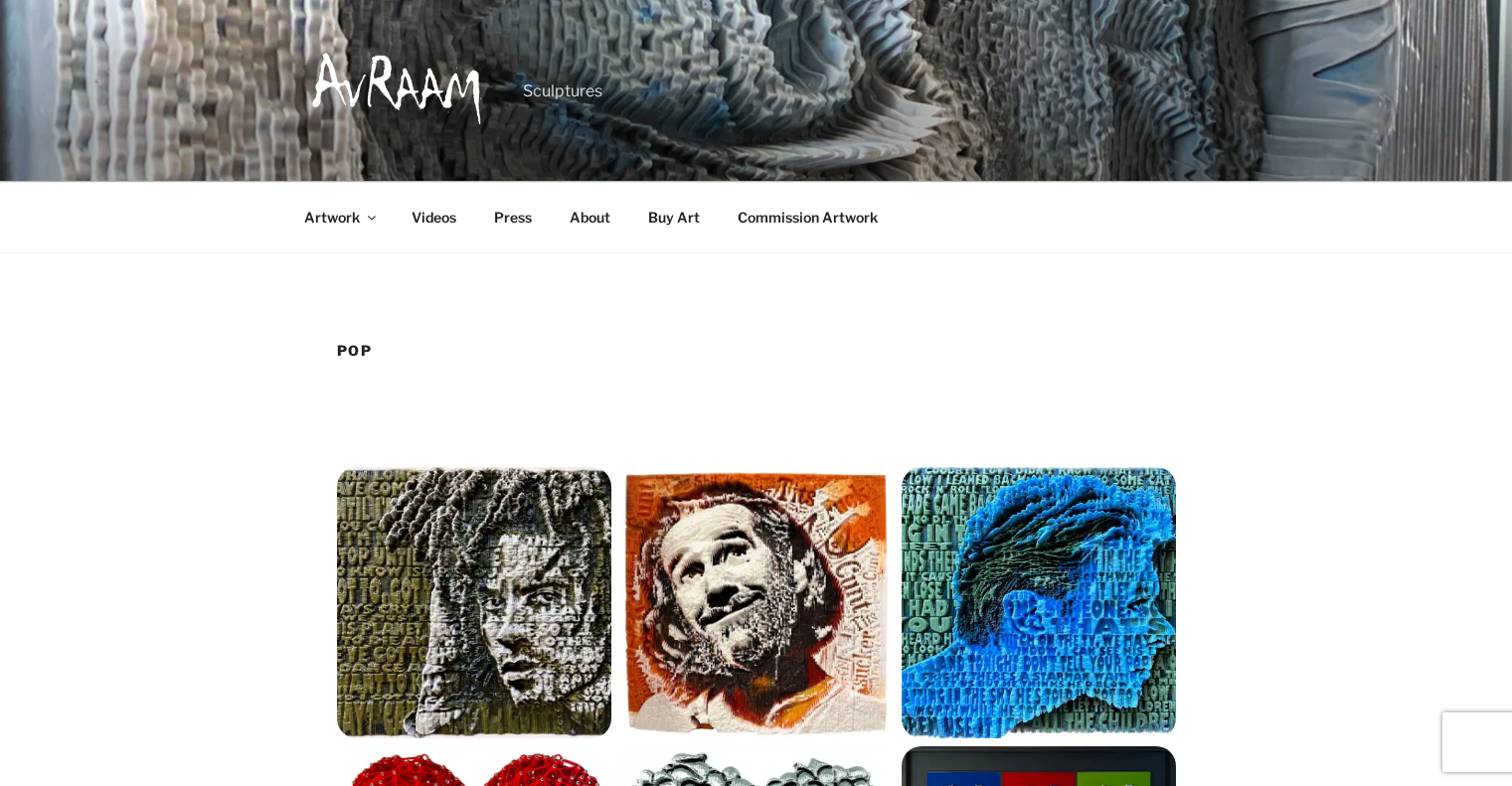 scroll, scrollTop: 99, scrollLeft: 0, axis: vertical 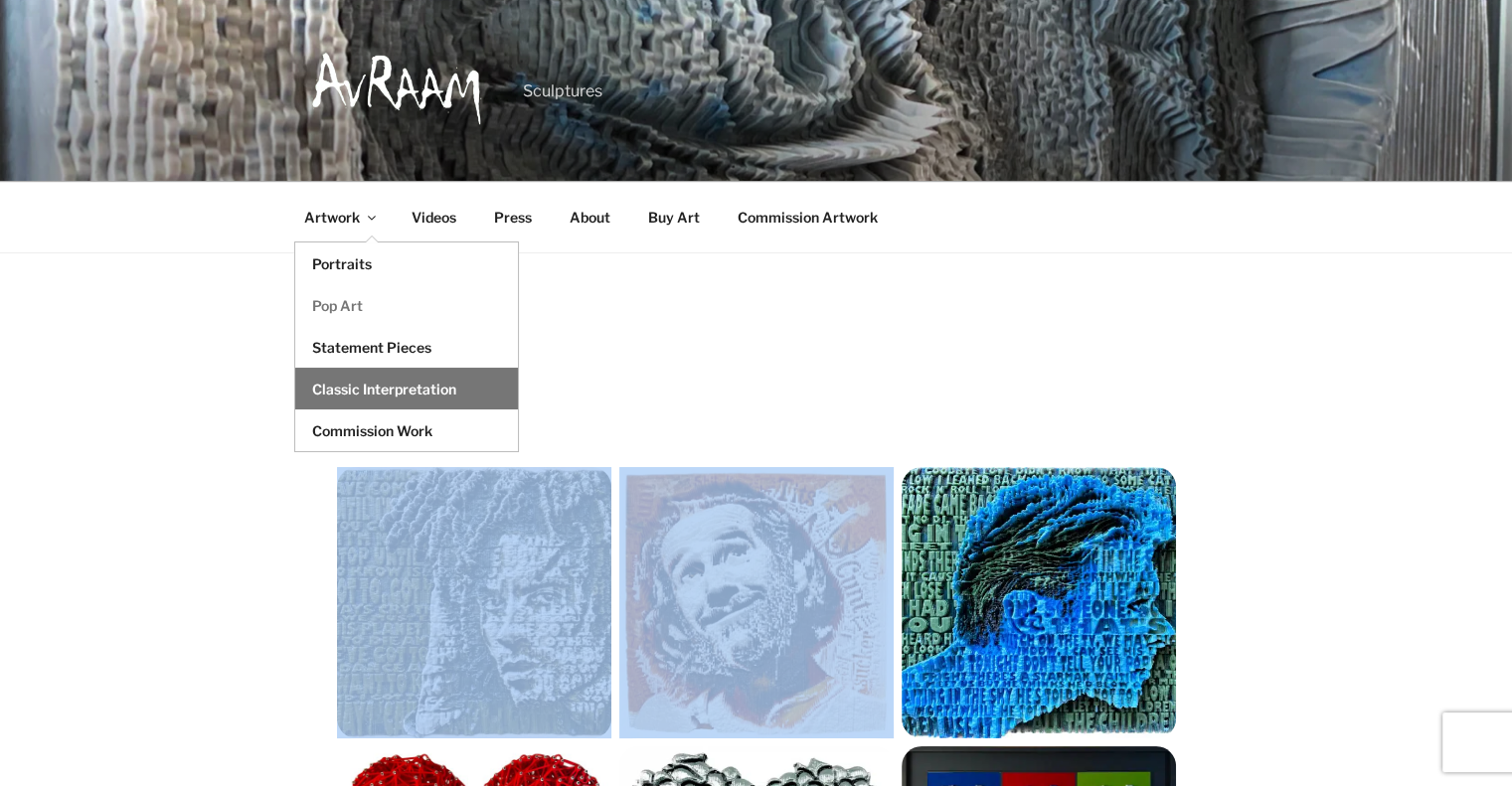 click on "Classic Interpretation" at bounding box center [407, 389] 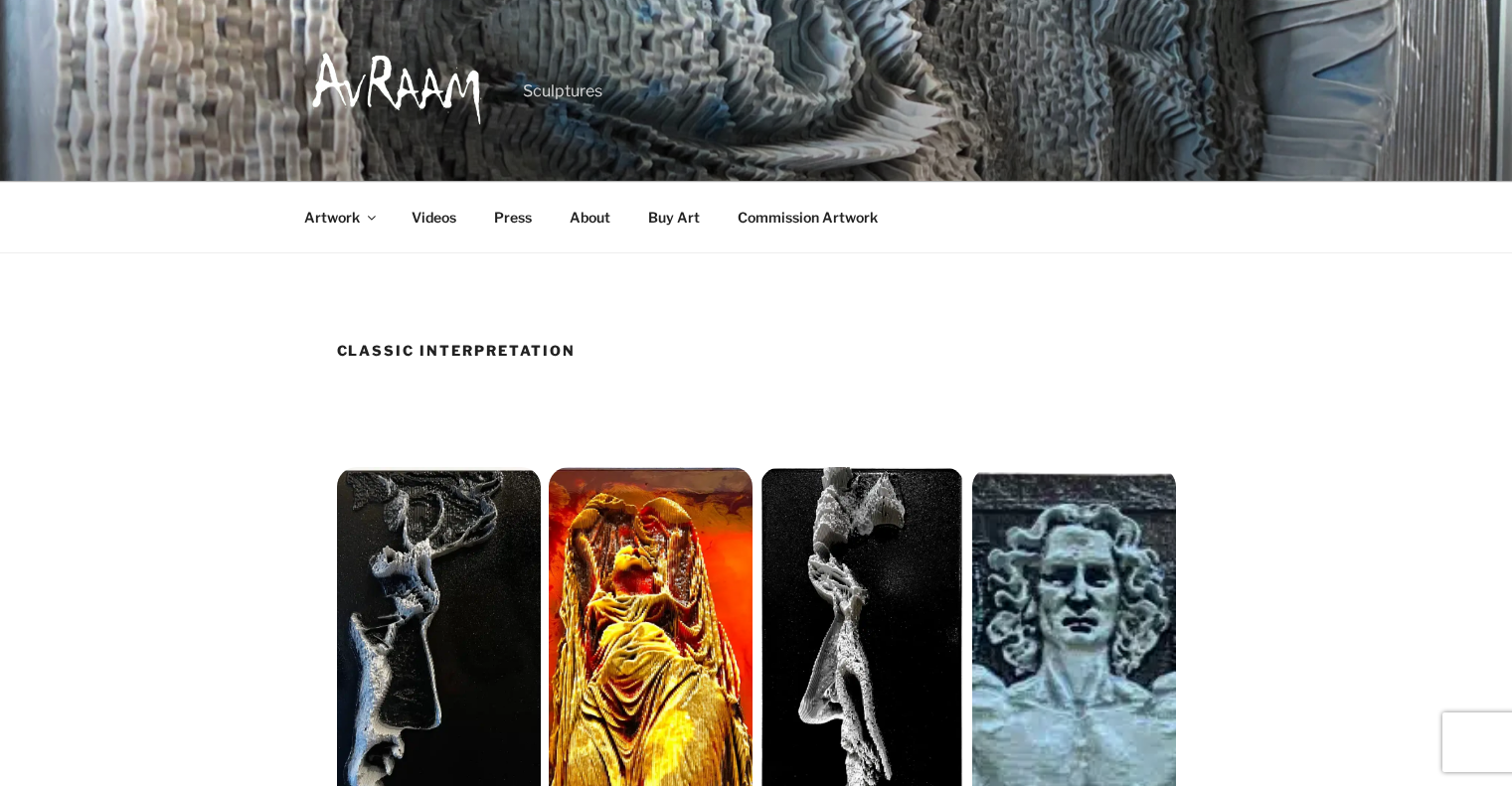 scroll, scrollTop: 260, scrollLeft: 0, axis: vertical 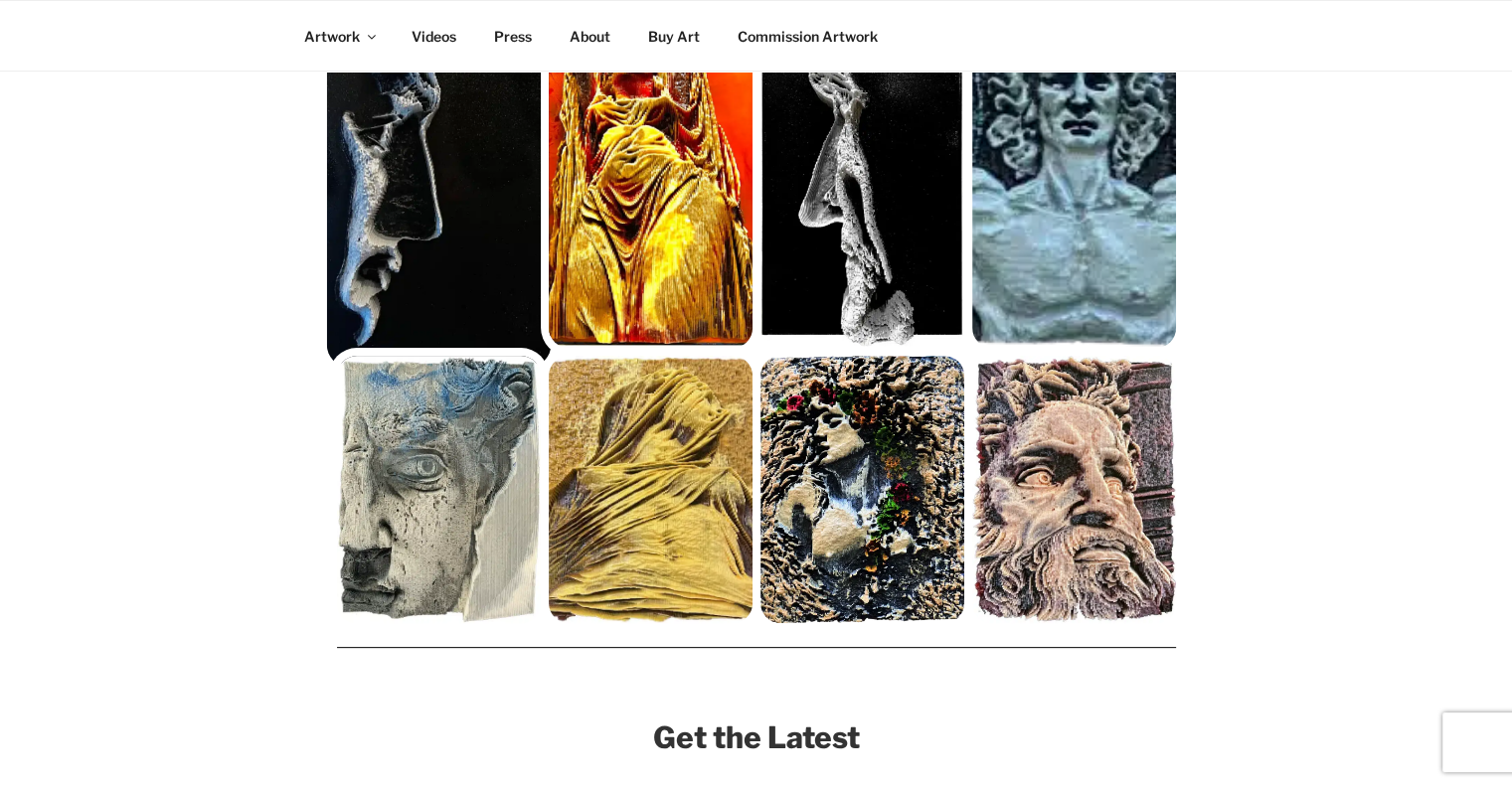 click at bounding box center (438, 159) 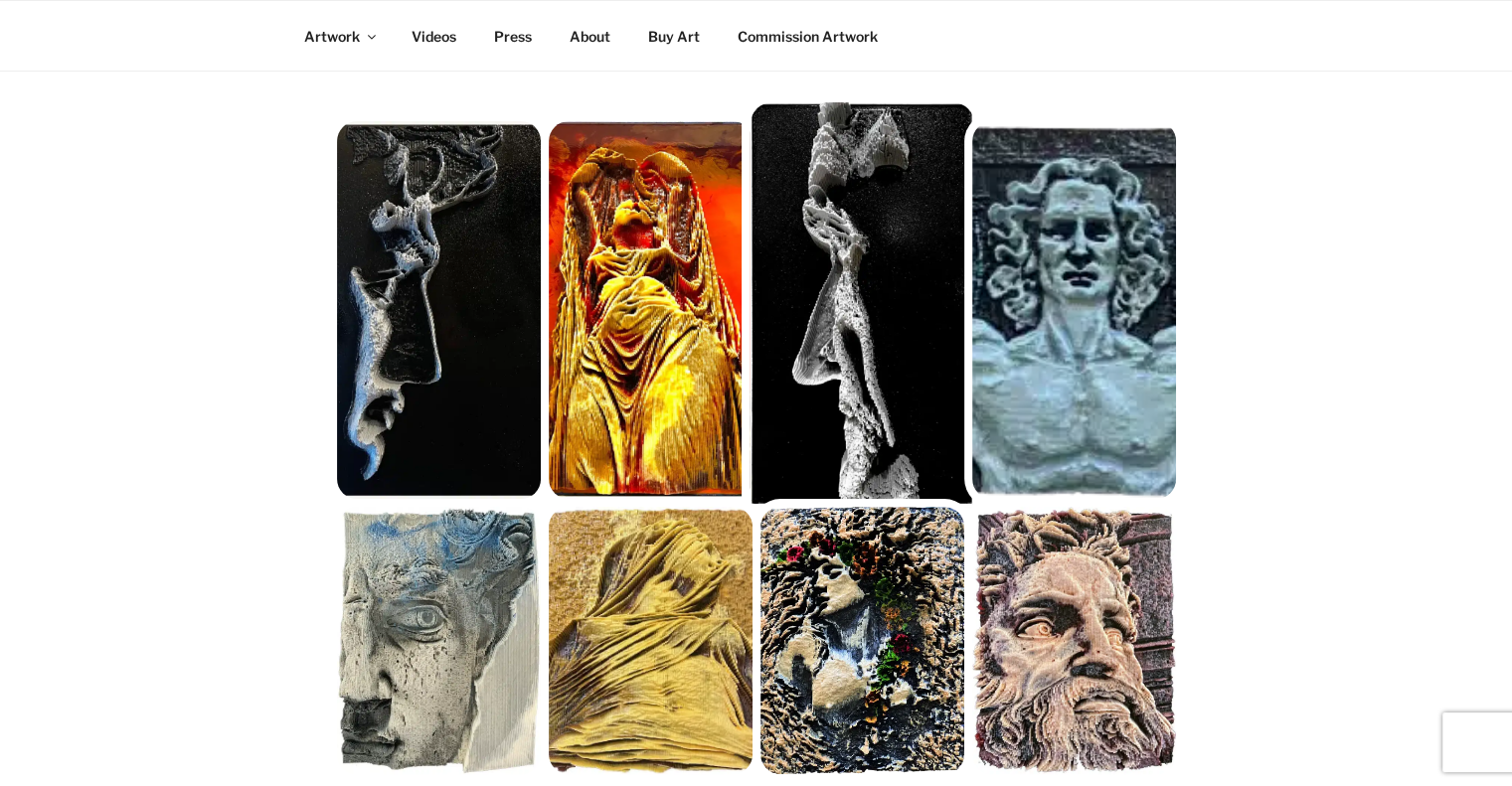 click at bounding box center (862, 310) 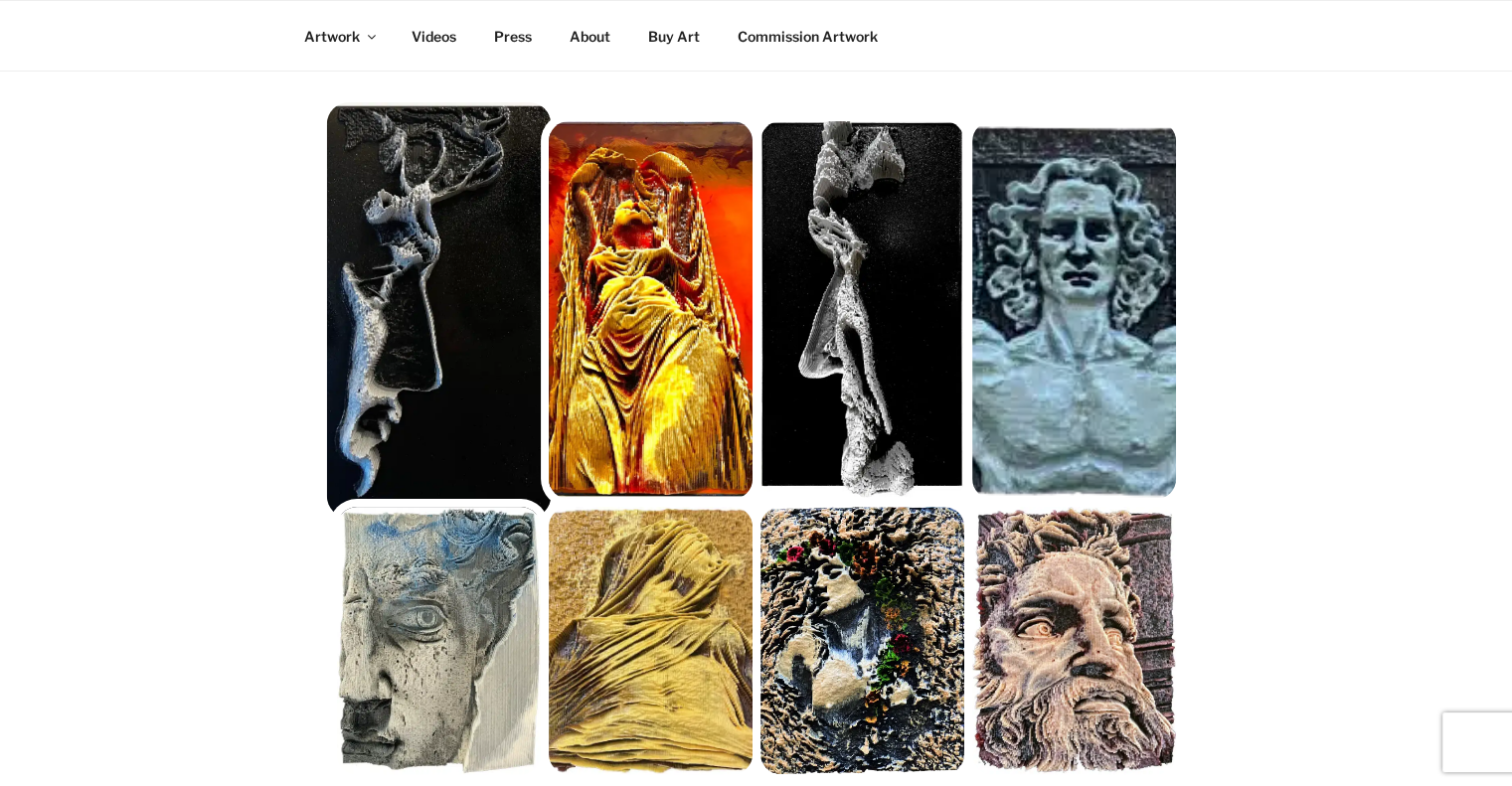 click at bounding box center (438, 310) 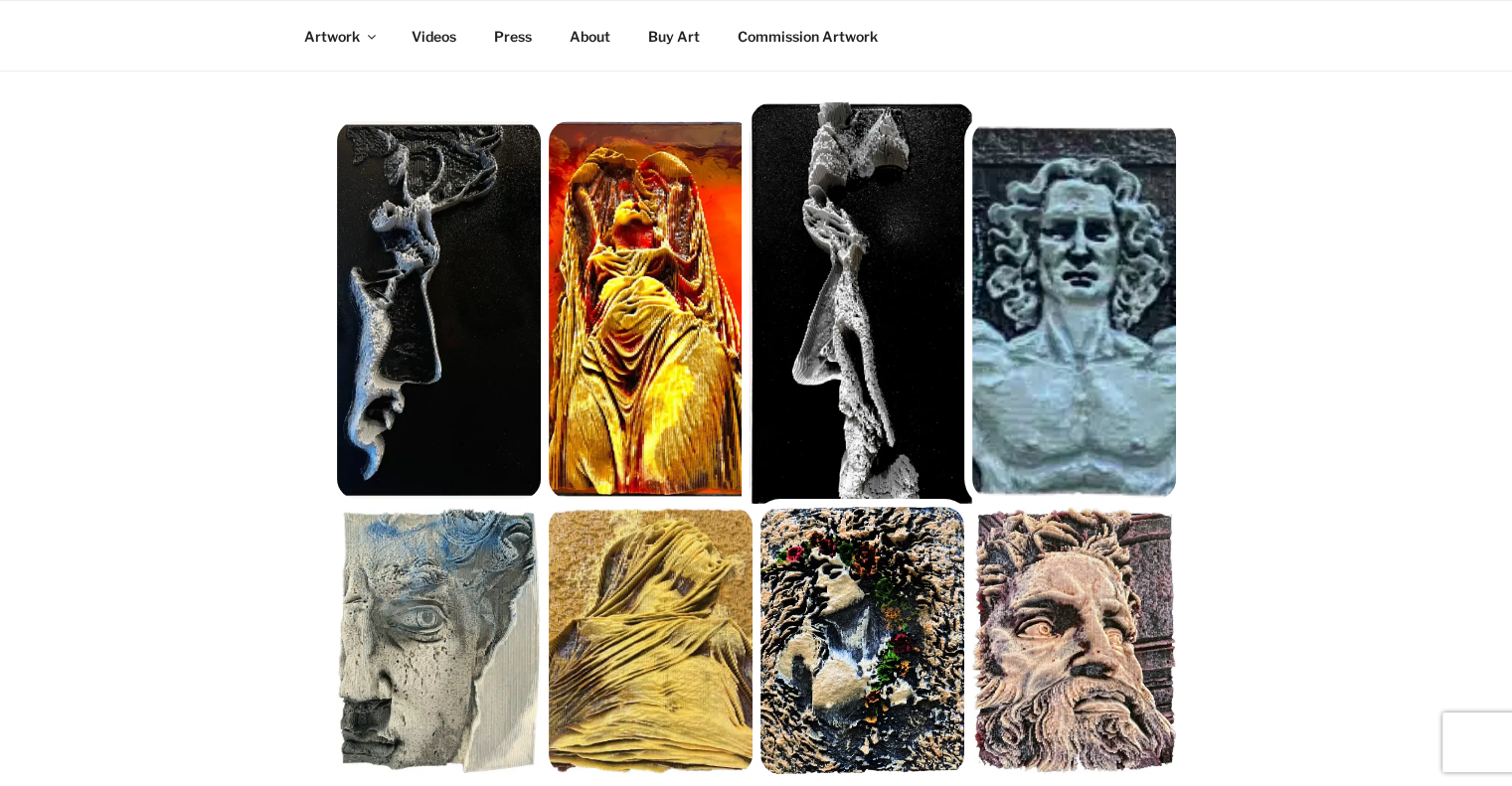 click at bounding box center [862, 310] 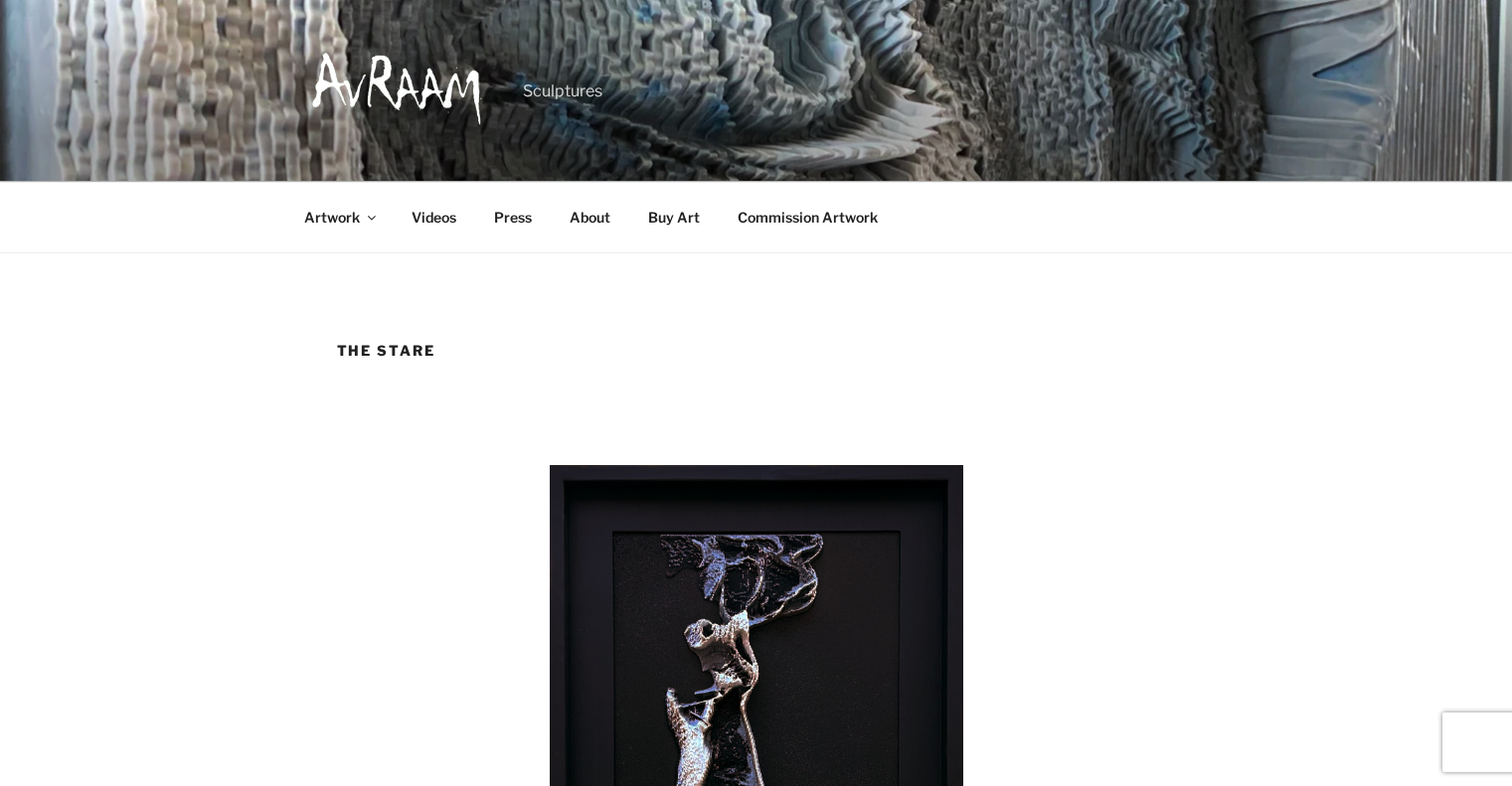 scroll, scrollTop: 0, scrollLeft: 0, axis: both 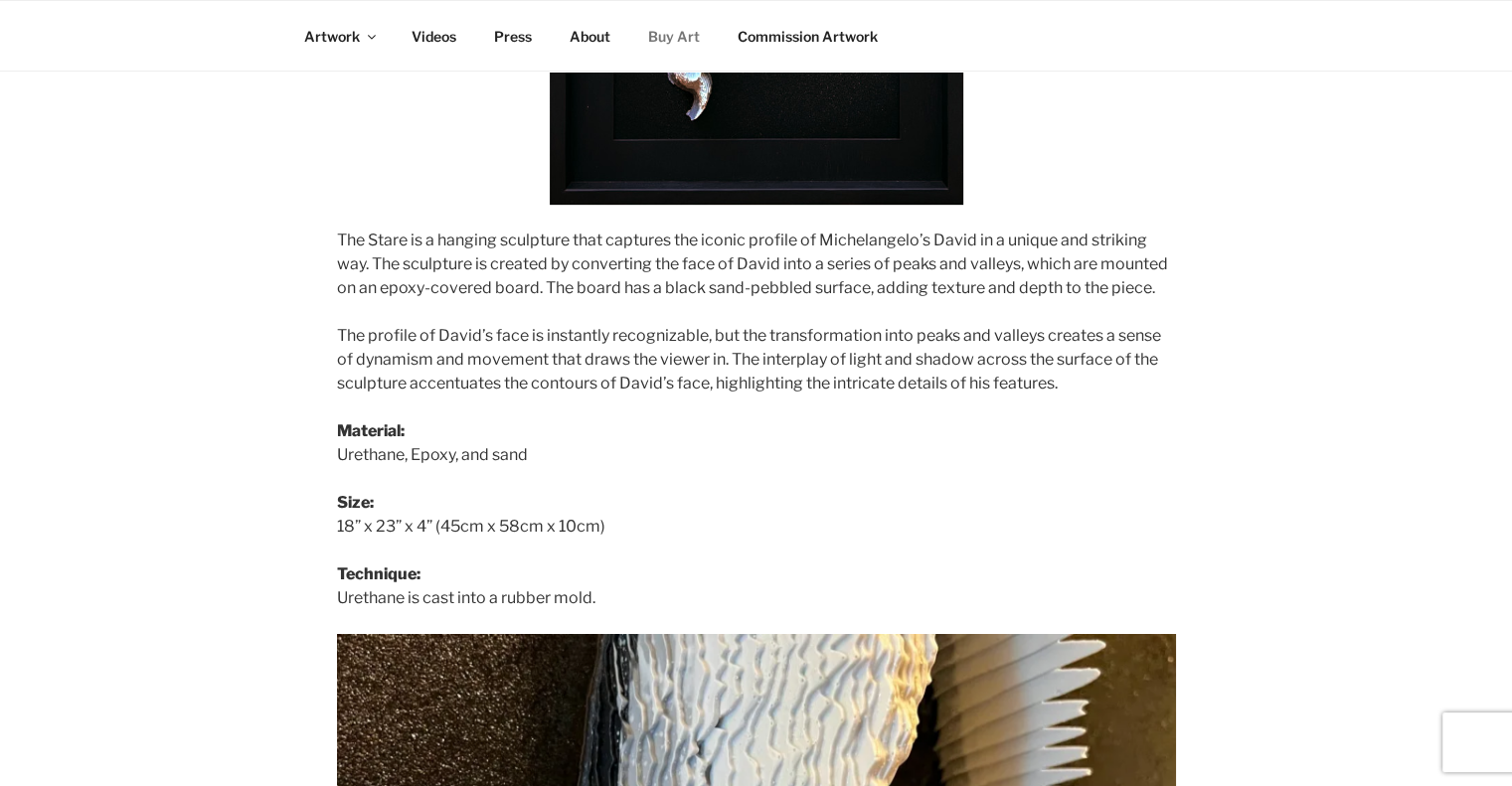 click on "Buy Art" at bounding box center (674, 36) 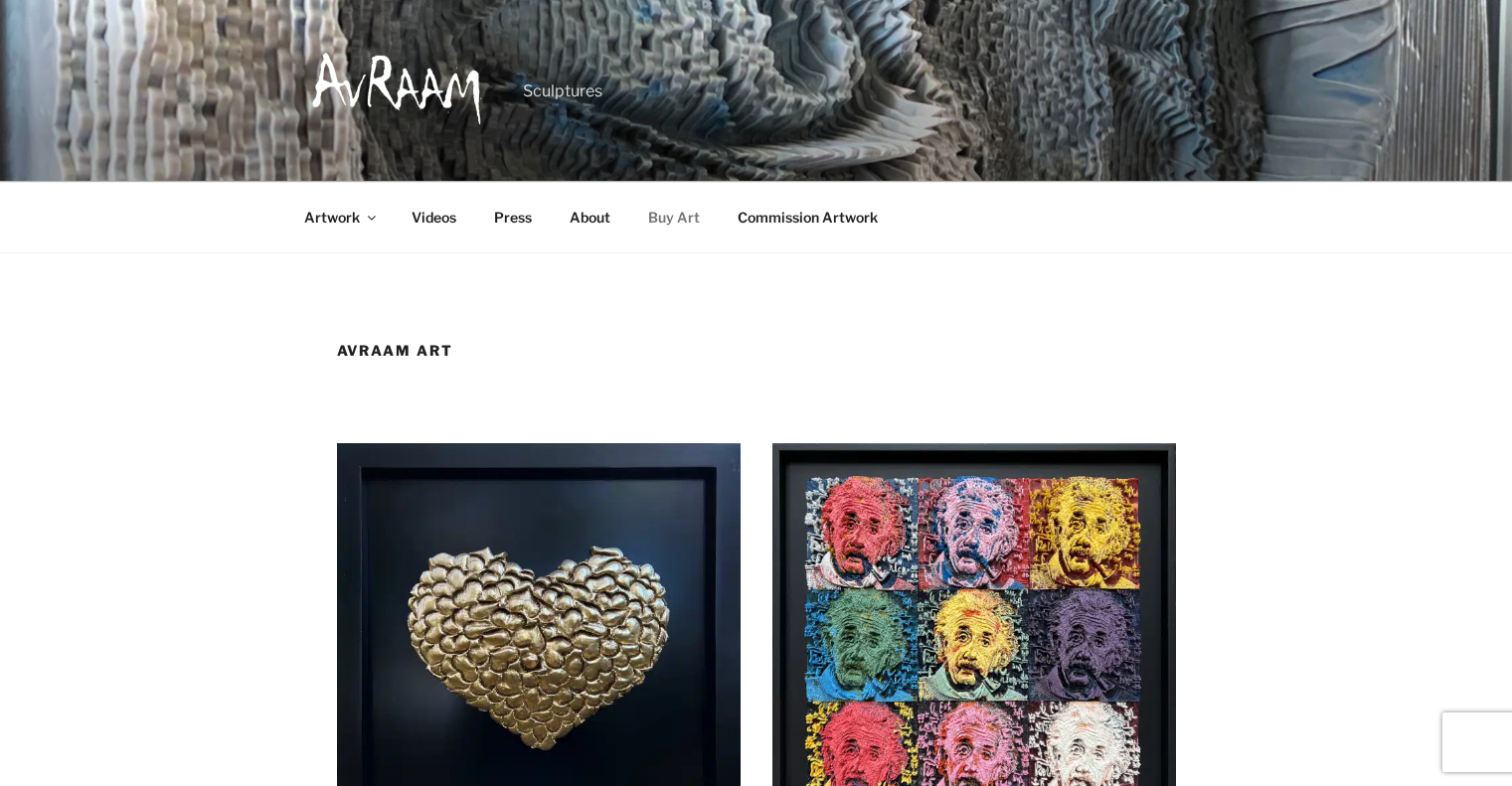 scroll, scrollTop: 0, scrollLeft: 0, axis: both 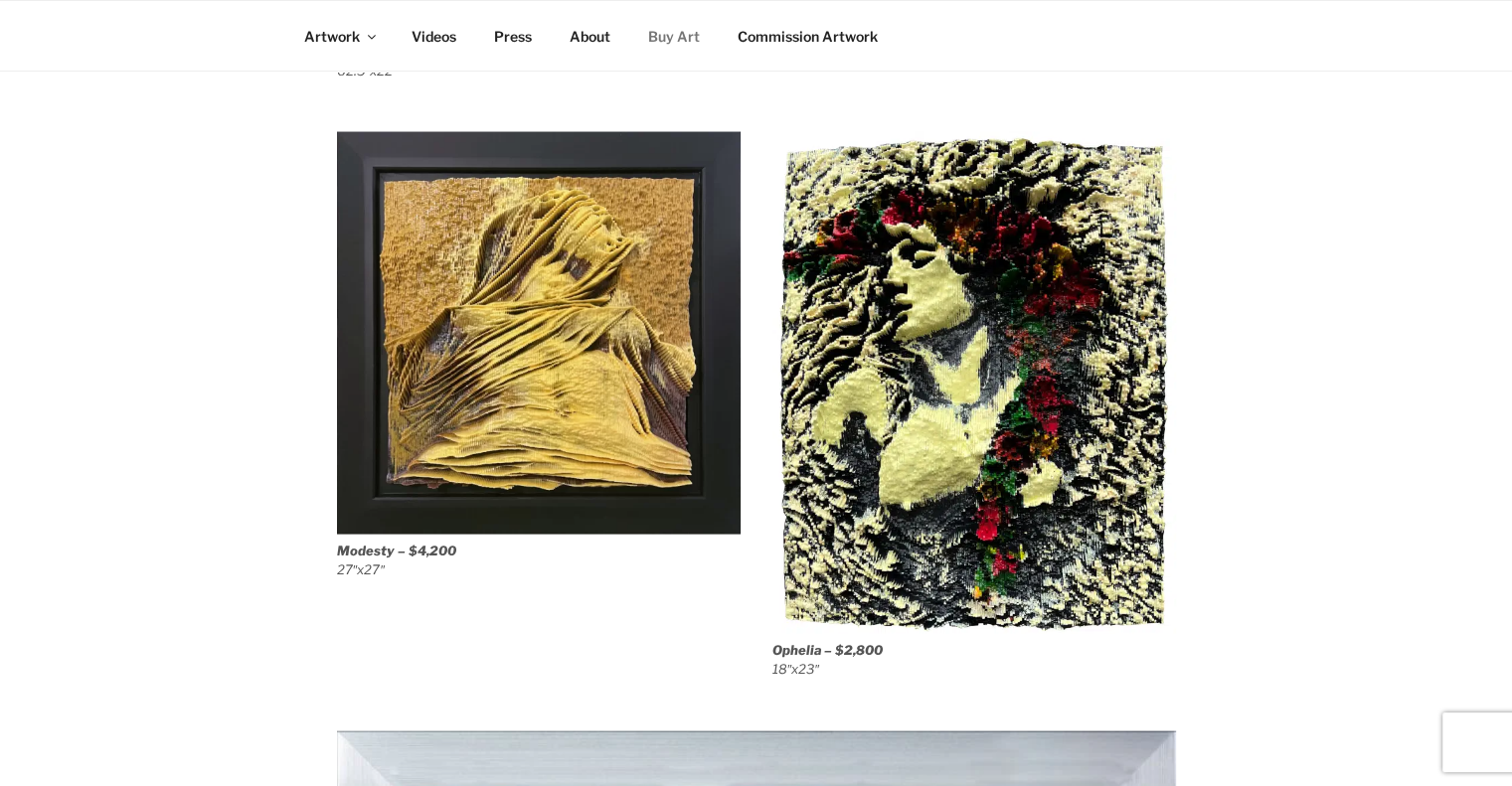 click at bounding box center [974, 383] 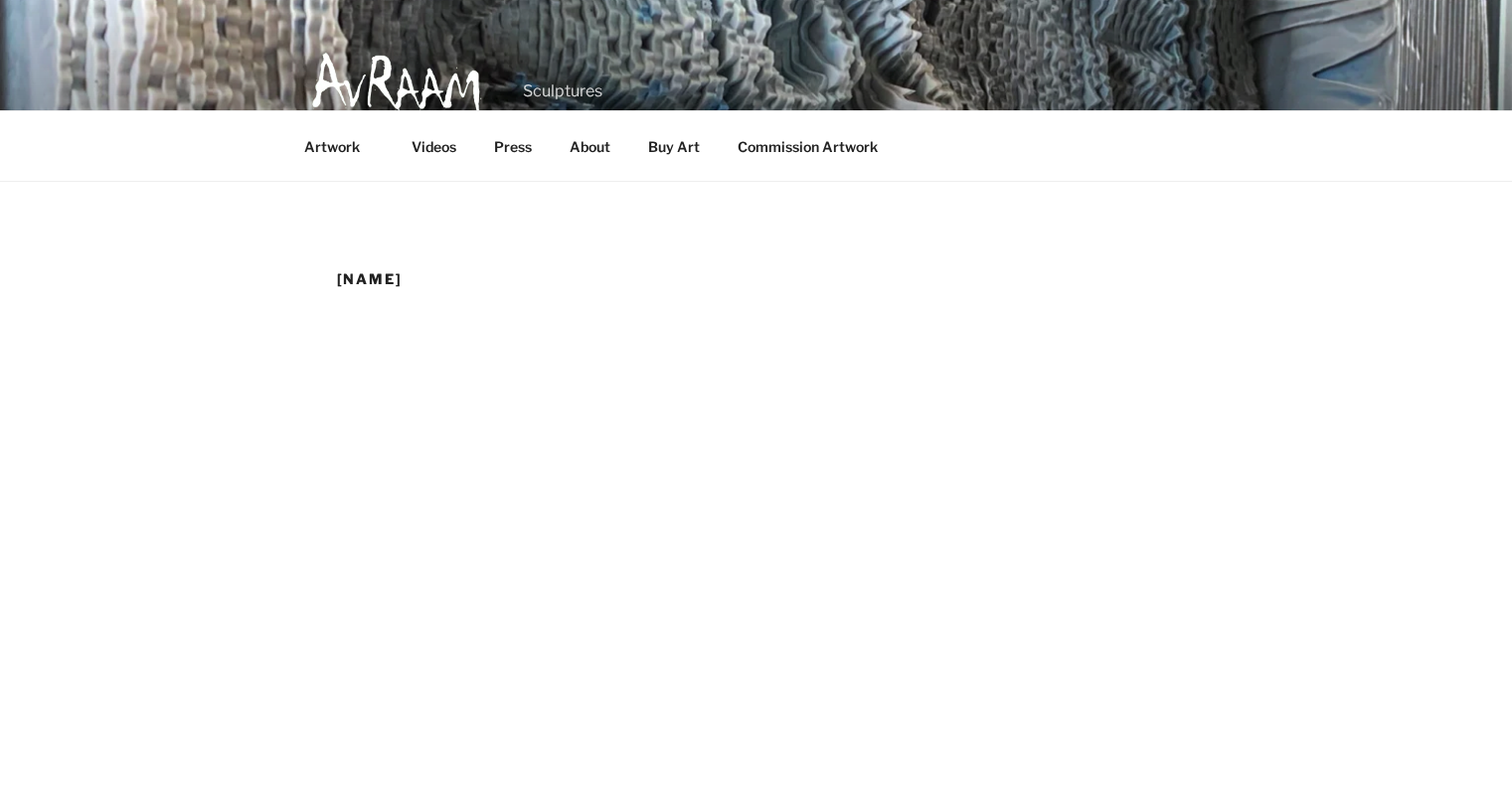 scroll, scrollTop: 0, scrollLeft: 0, axis: both 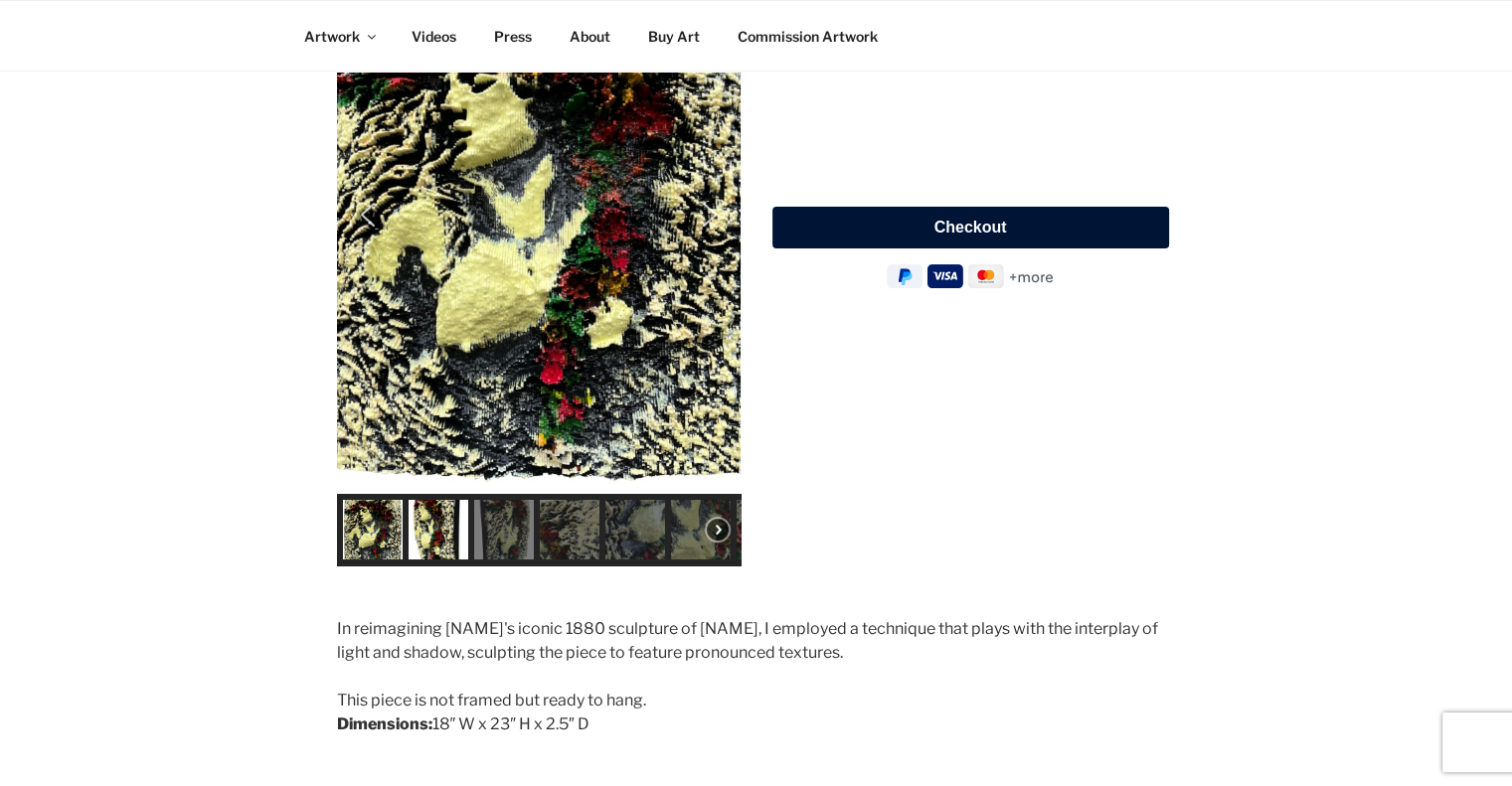 click at bounding box center (438, 530) 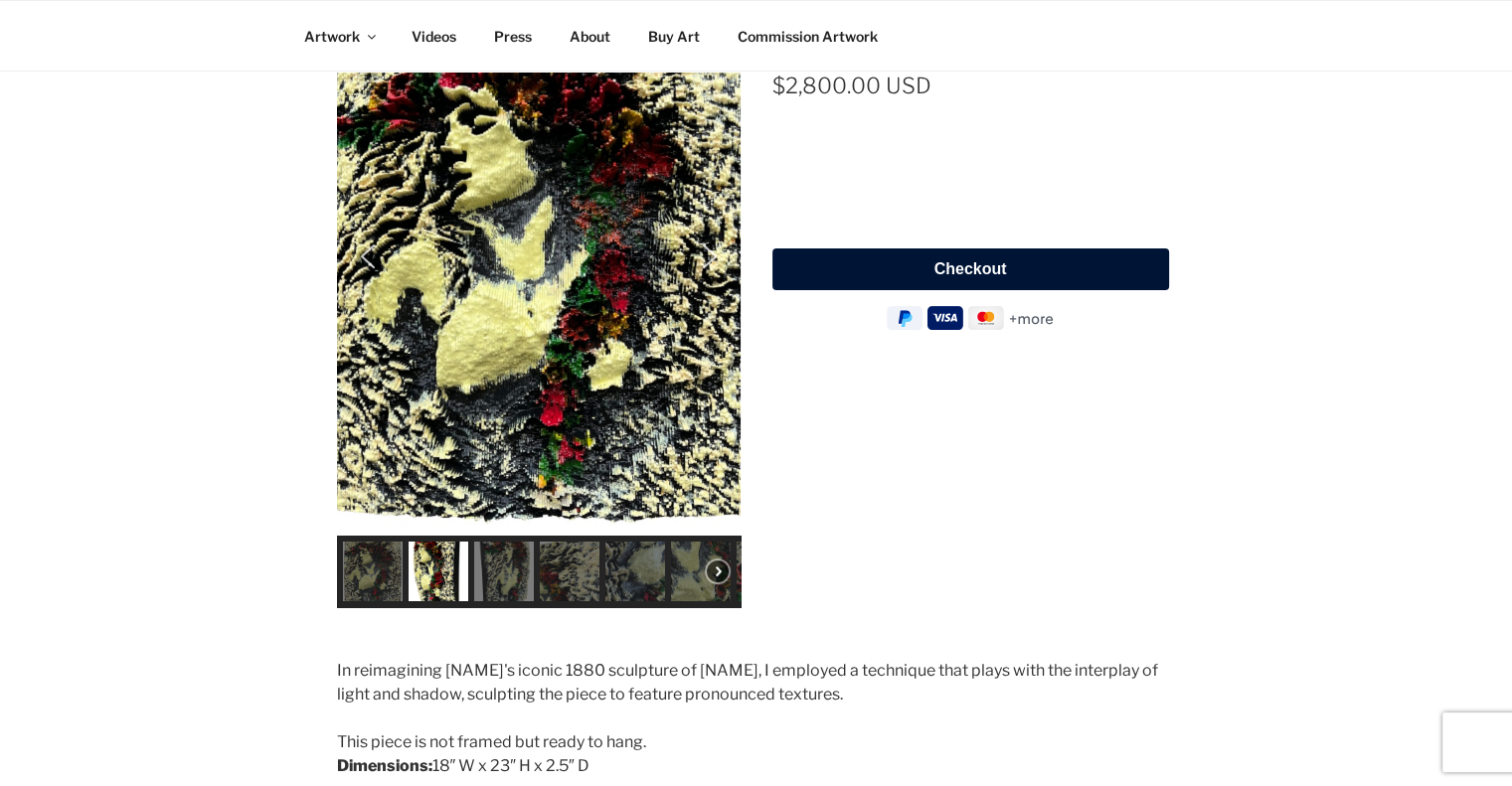 scroll, scrollTop: 441, scrollLeft: 0, axis: vertical 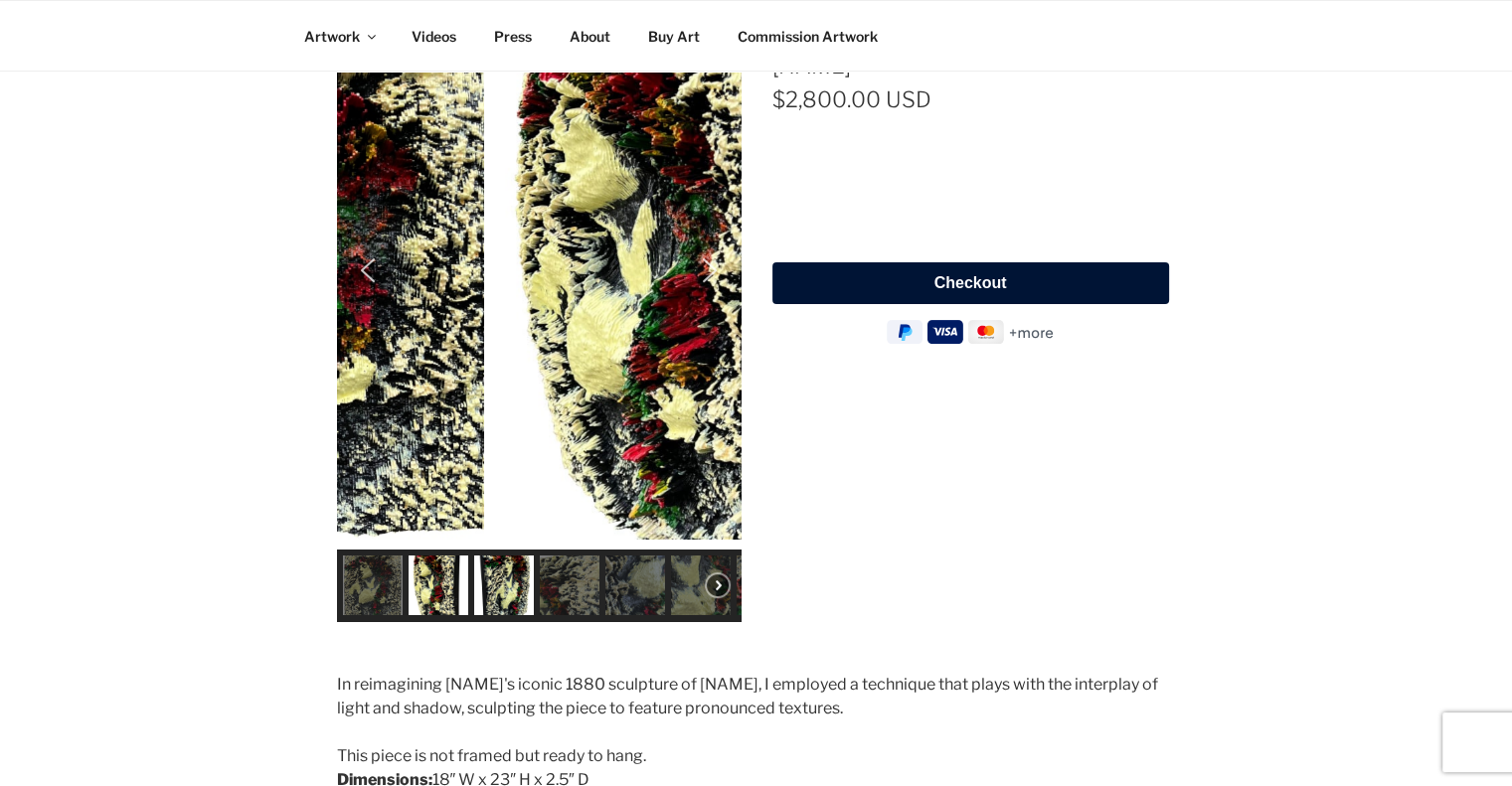 click at bounding box center (504, 585) 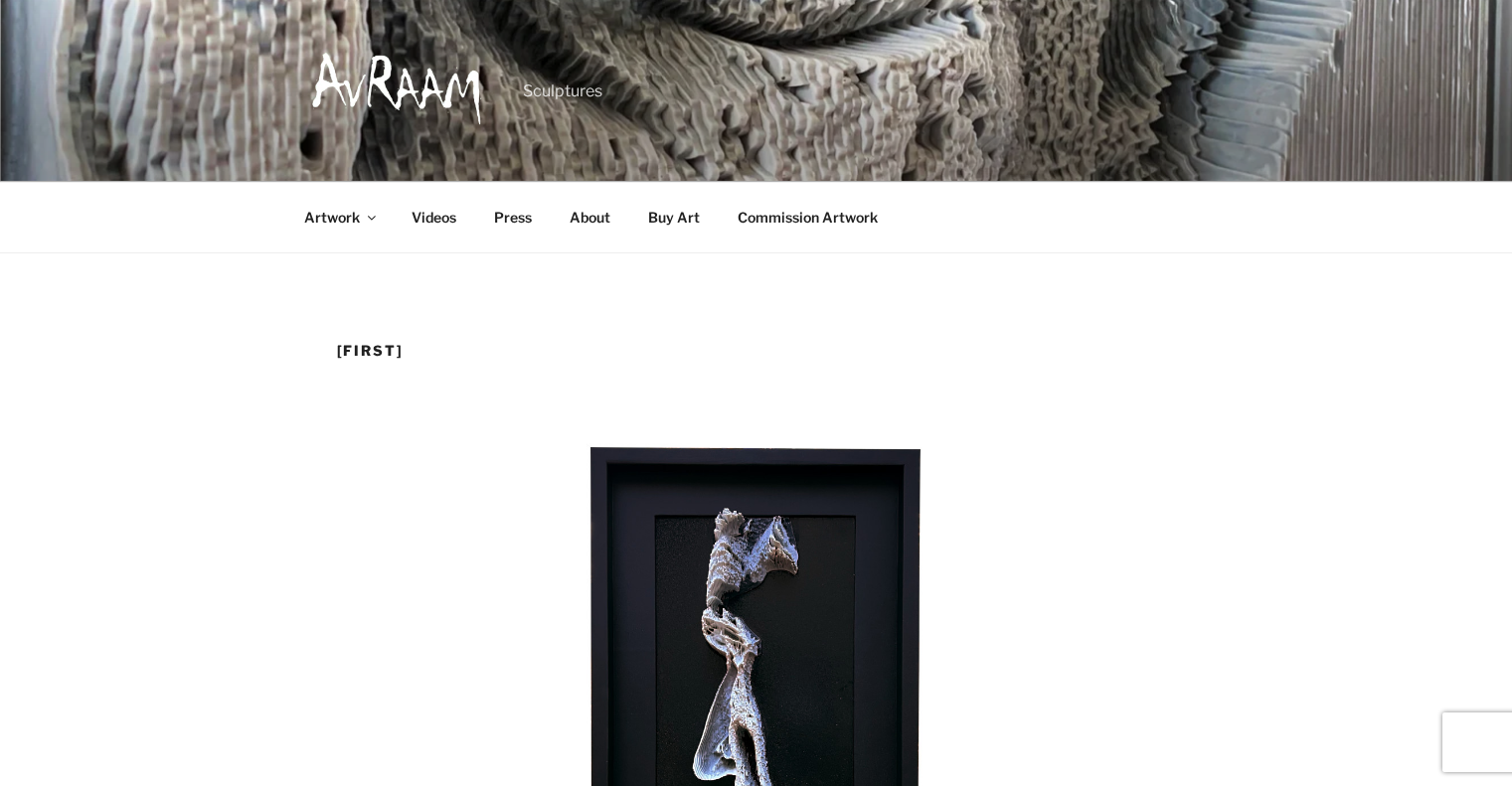scroll, scrollTop: 0, scrollLeft: 0, axis: both 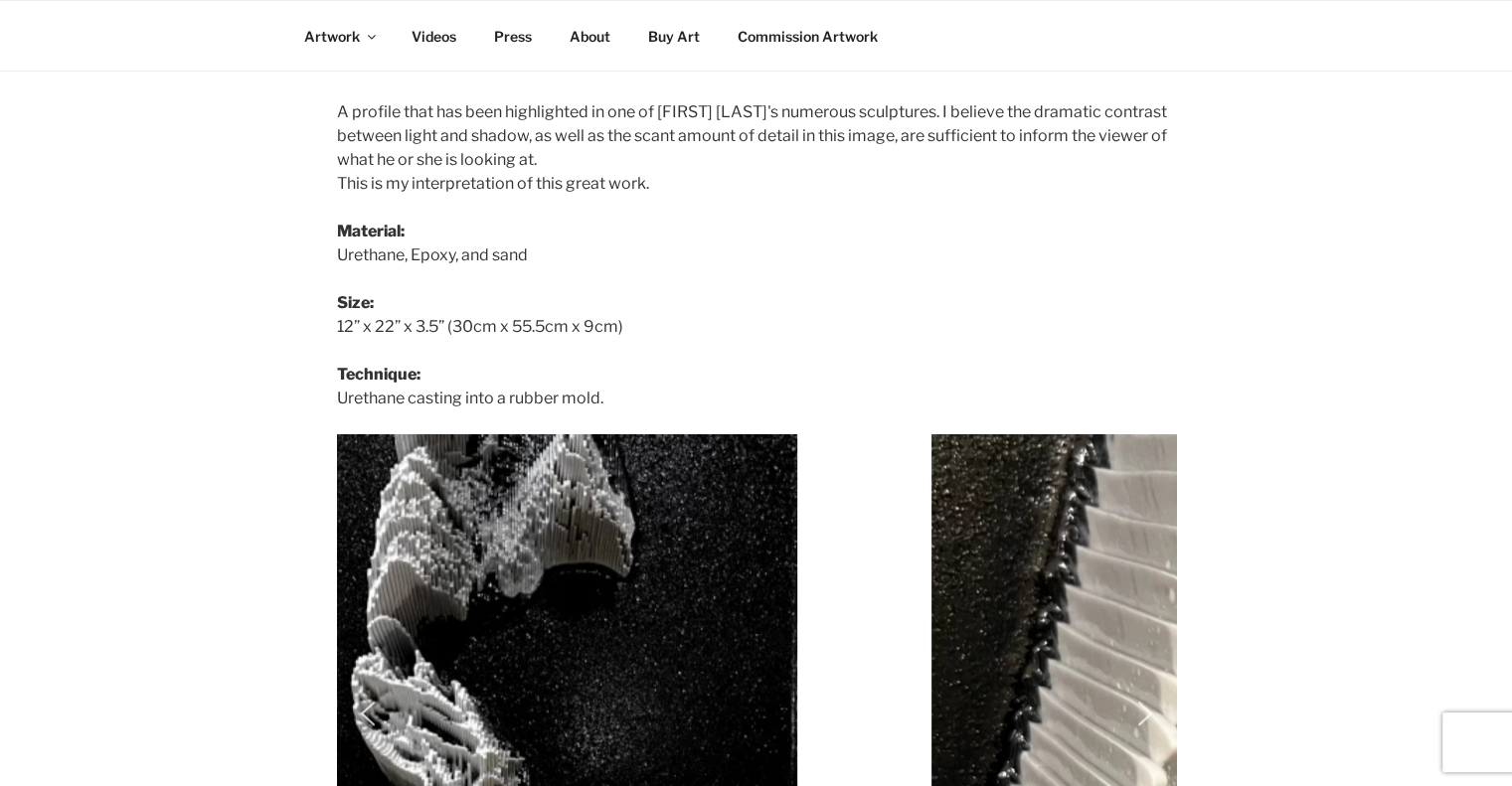 click on "Buy Art" at bounding box center [674, 36] 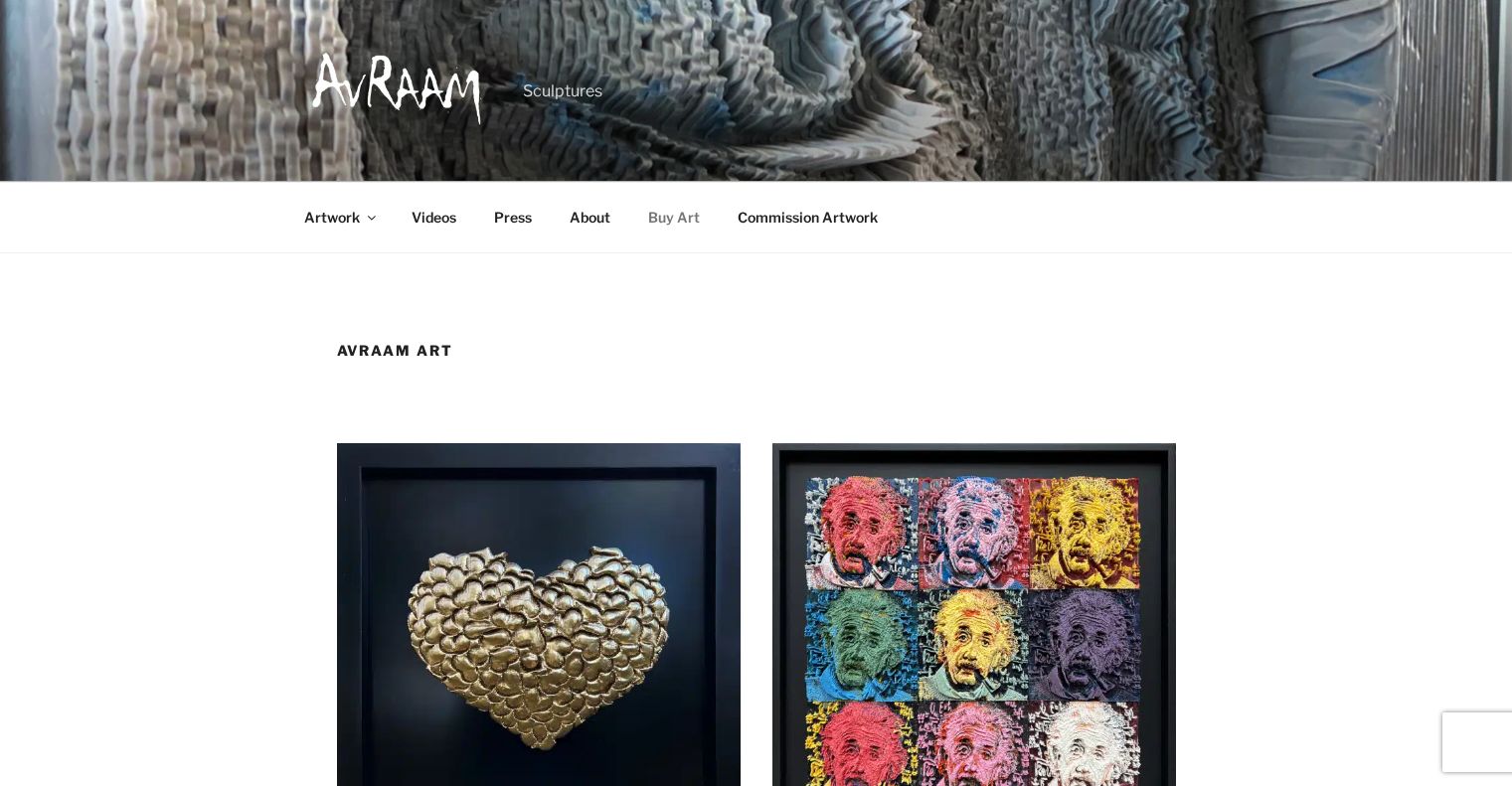 scroll, scrollTop: 0, scrollLeft: 0, axis: both 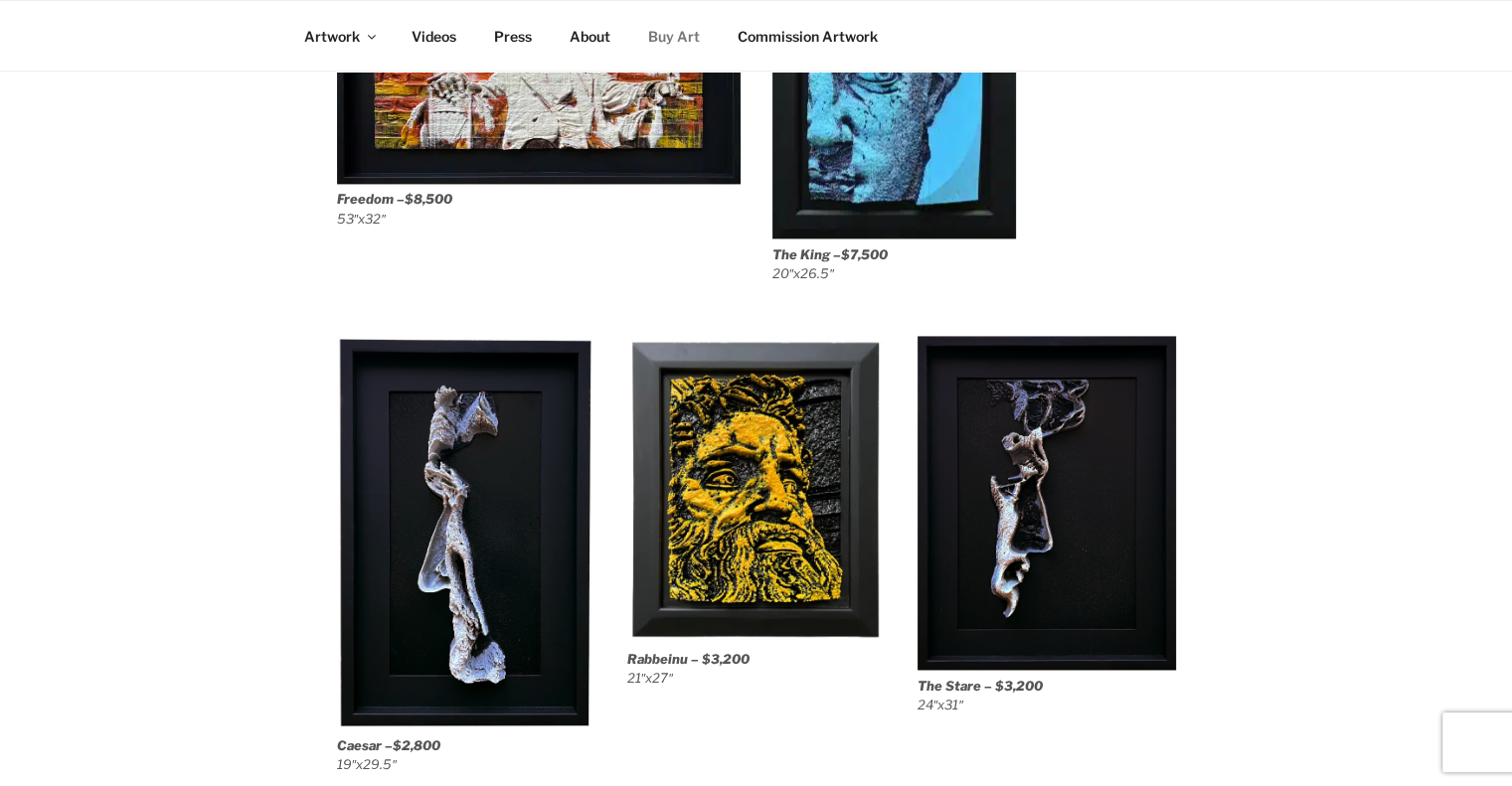 click at bounding box center [466, 533] 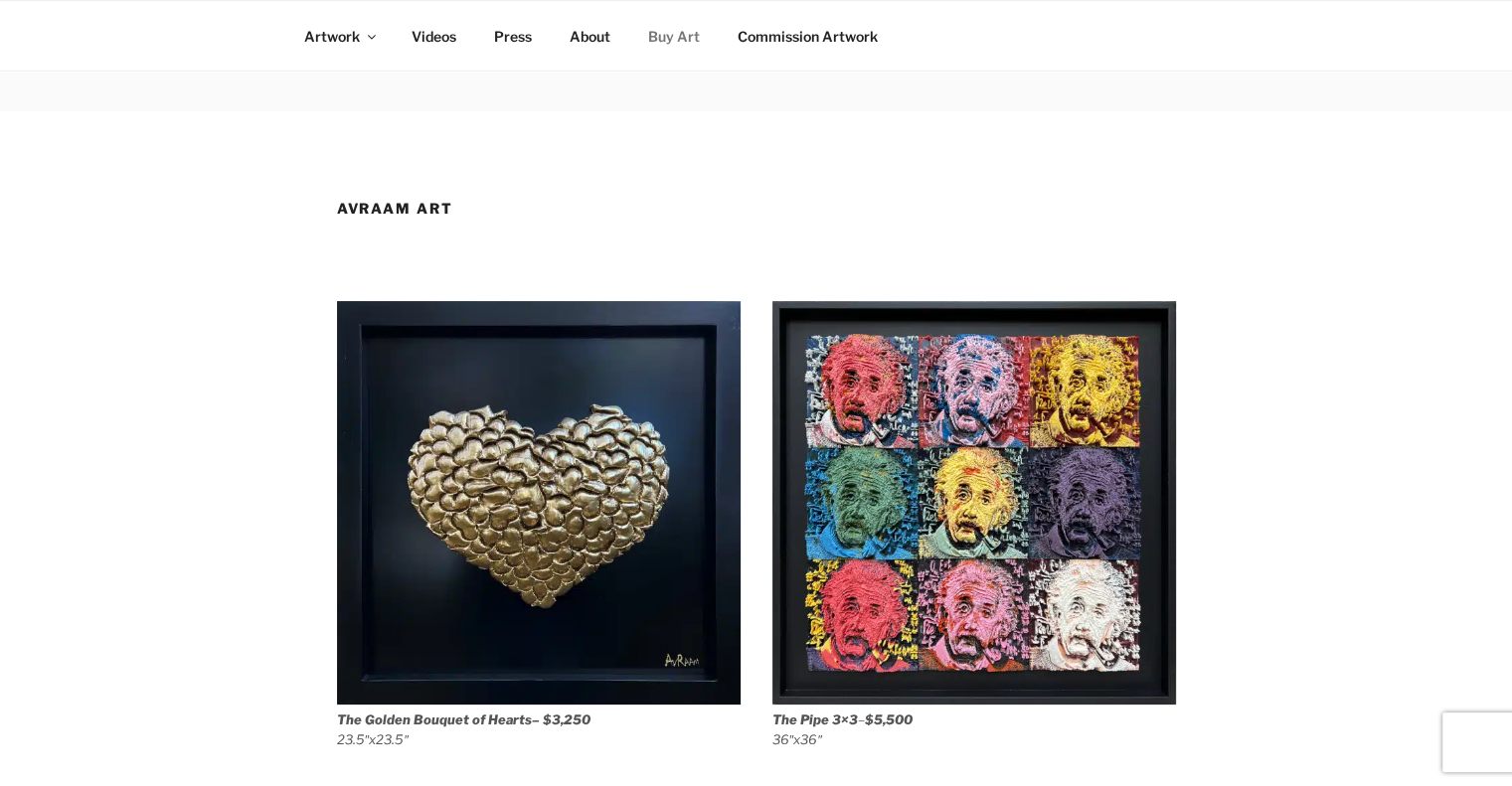 scroll, scrollTop: 0, scrollLeft: 0, axis: both 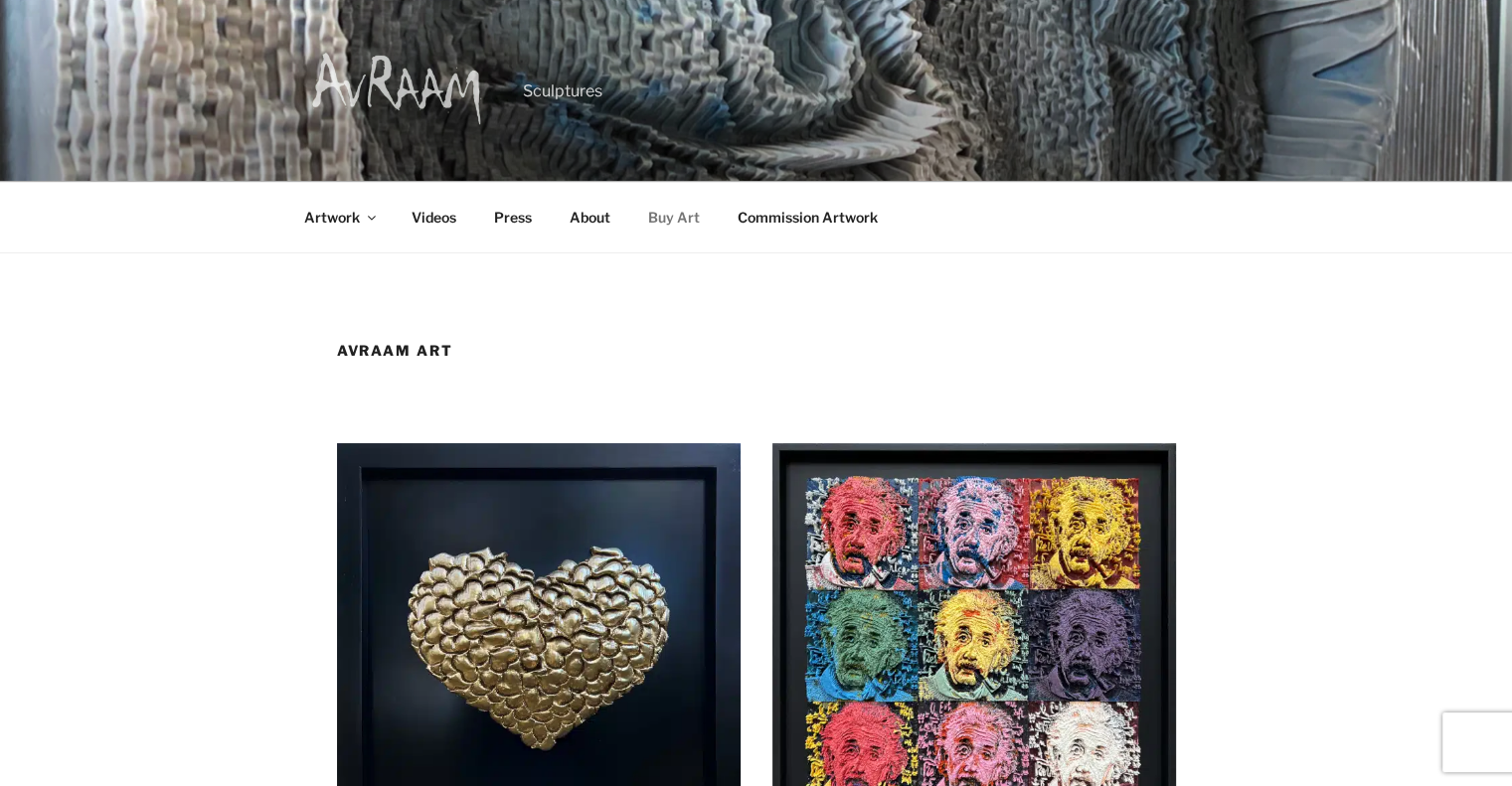 click at bounding box center [398, 87] 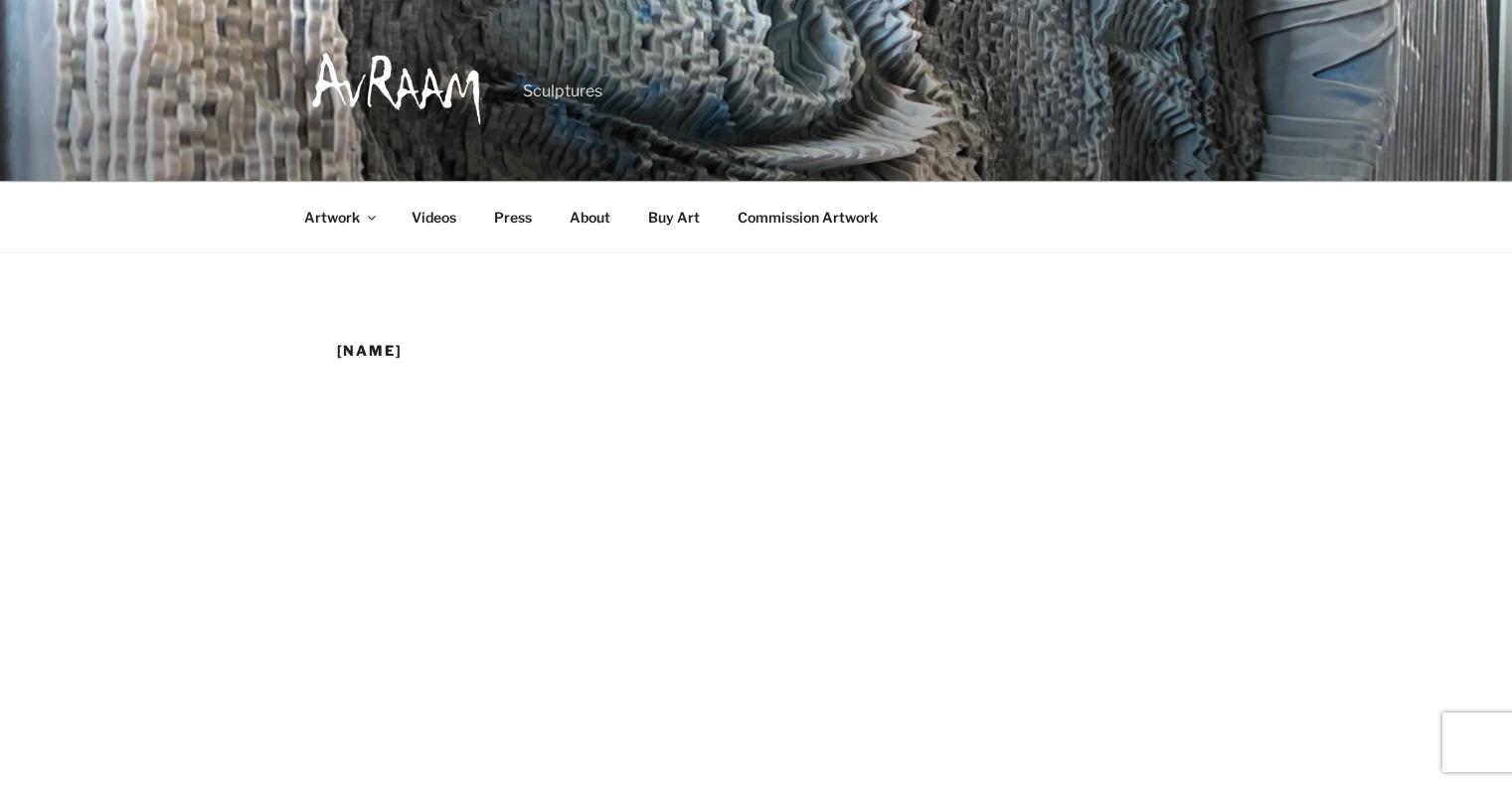 scroll, scrollTop: 0, scrollLeft: 0, axis: both 